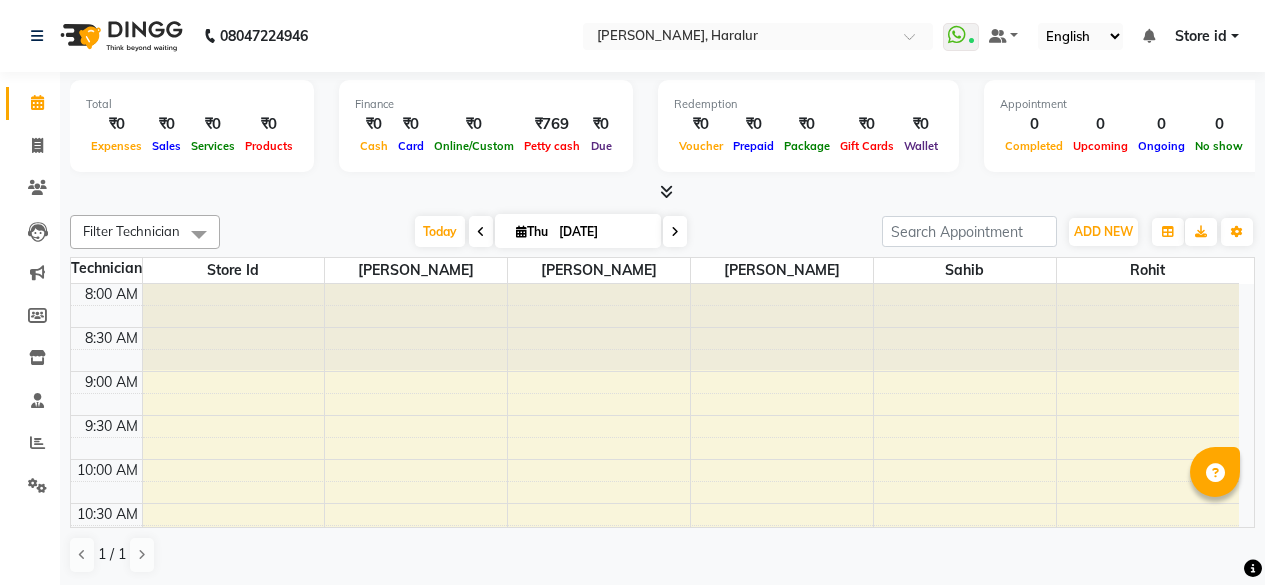 scroll, scrollTop: 0, scrollLeft: 0, axis: both 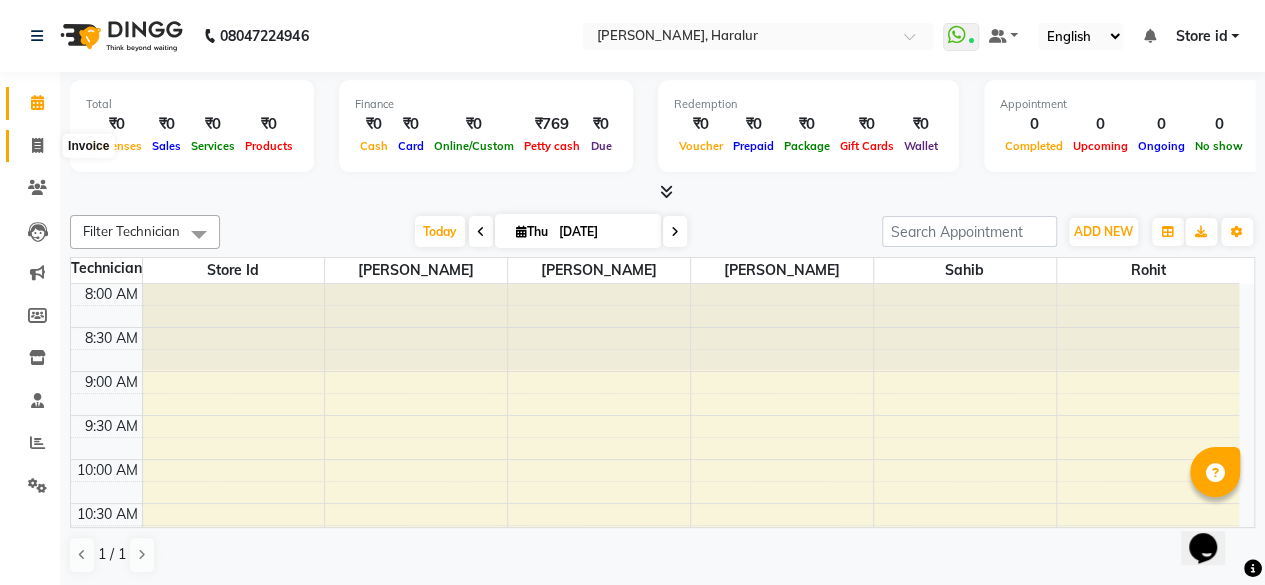 click 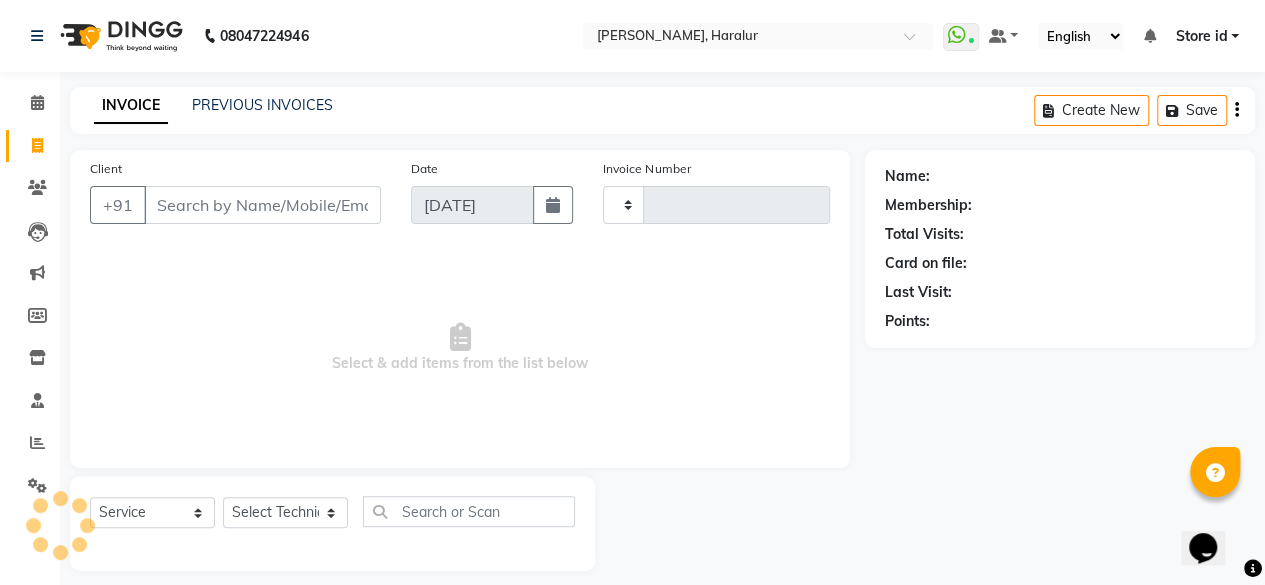 type on "0181" 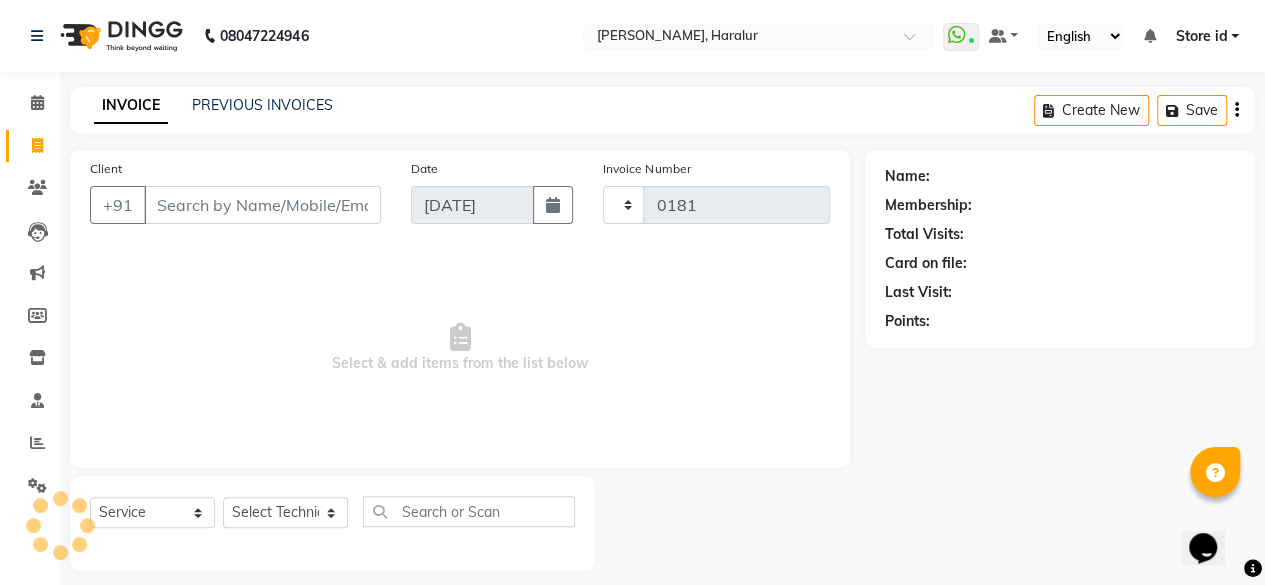 select on "8259" 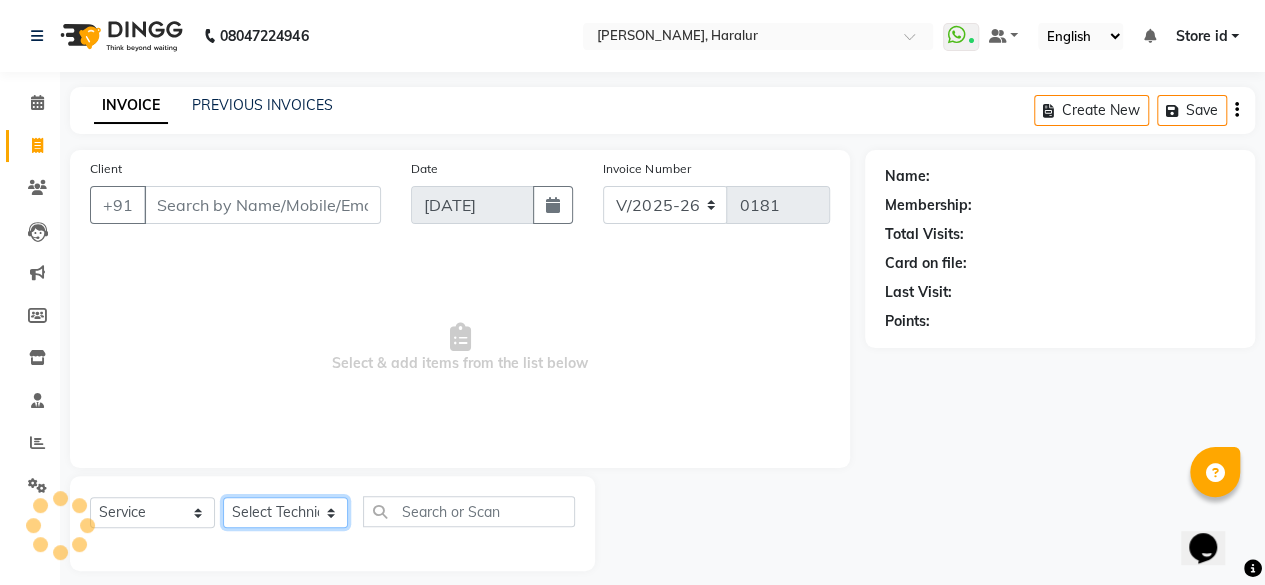 click on "Select Technician [PERSON_NAME] [PERSON_NAME] rohit sahib Store id" 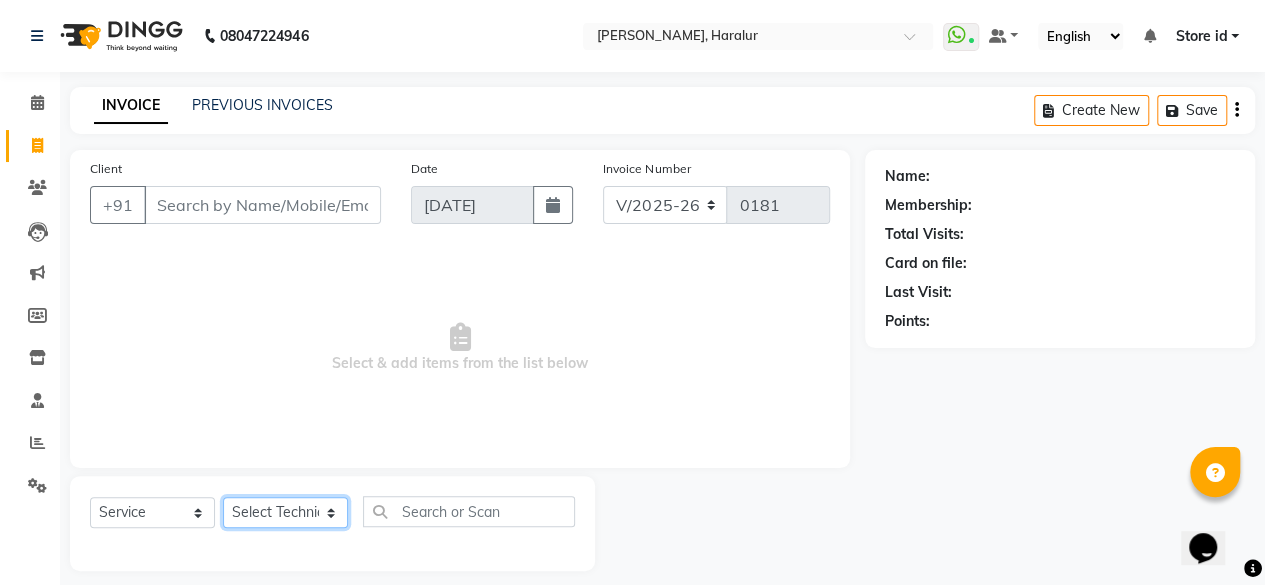 select on "82345" 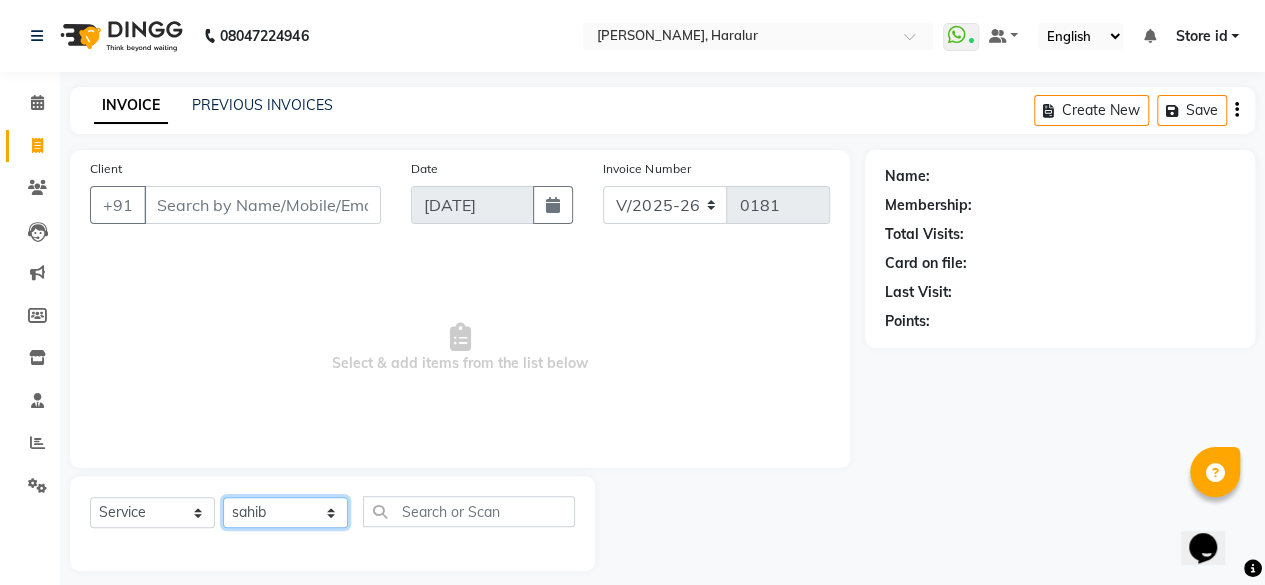 click on "Select Technician [PERSON_NAME] [PERSON_NAME] rohit sahib Store id" 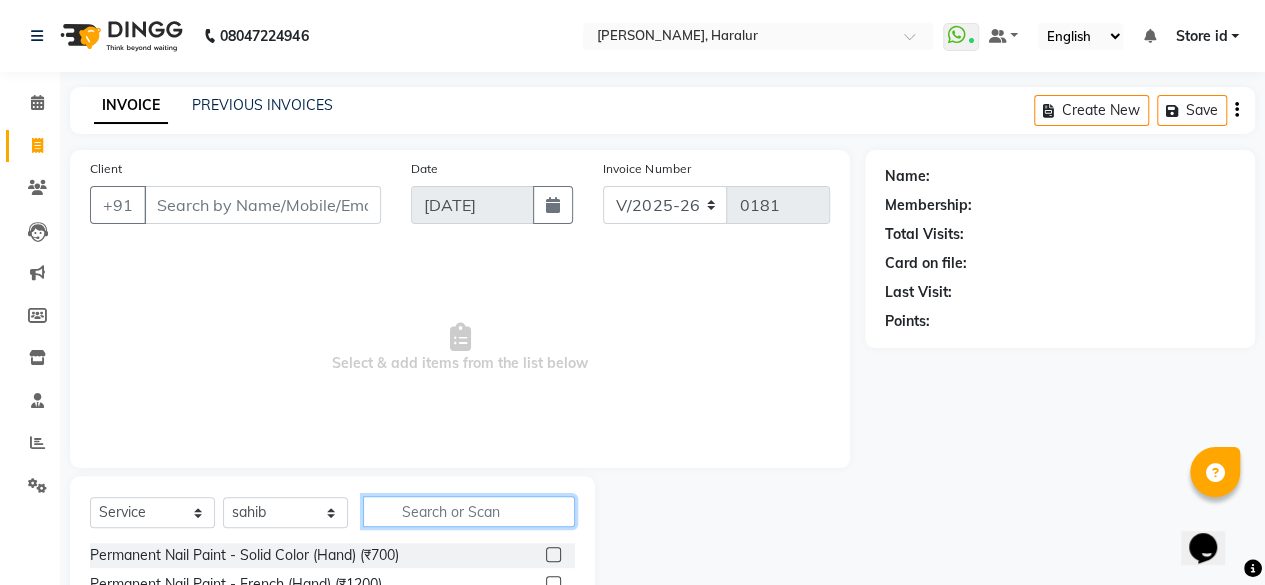 click 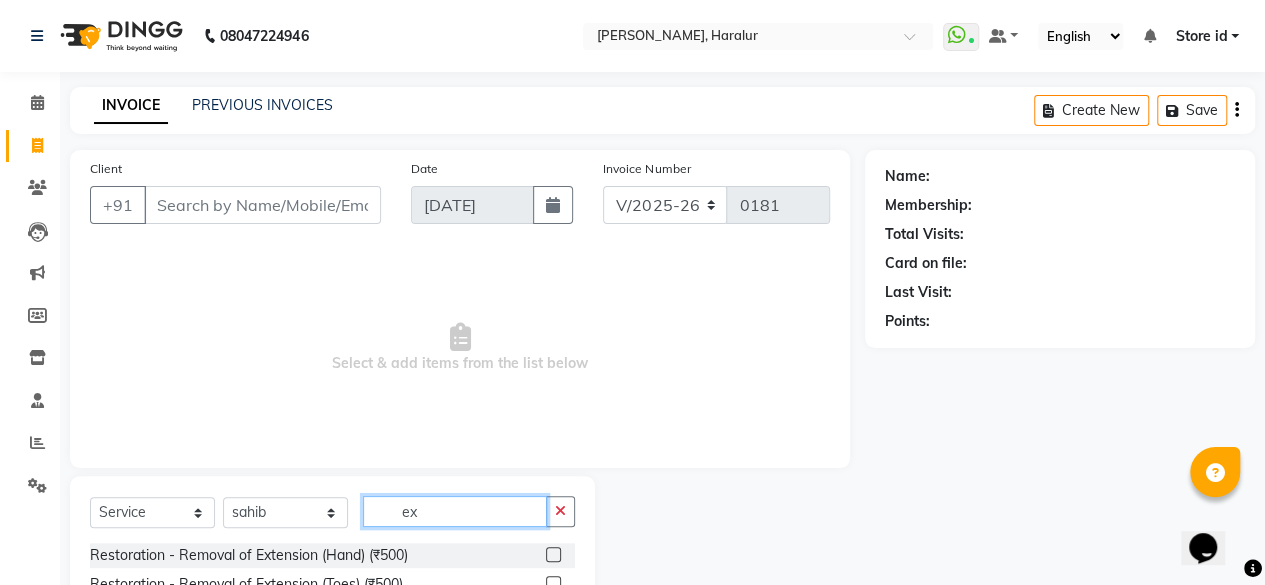 scroll, scrollTop: 215, scrollLeft: 0, axis: vertical 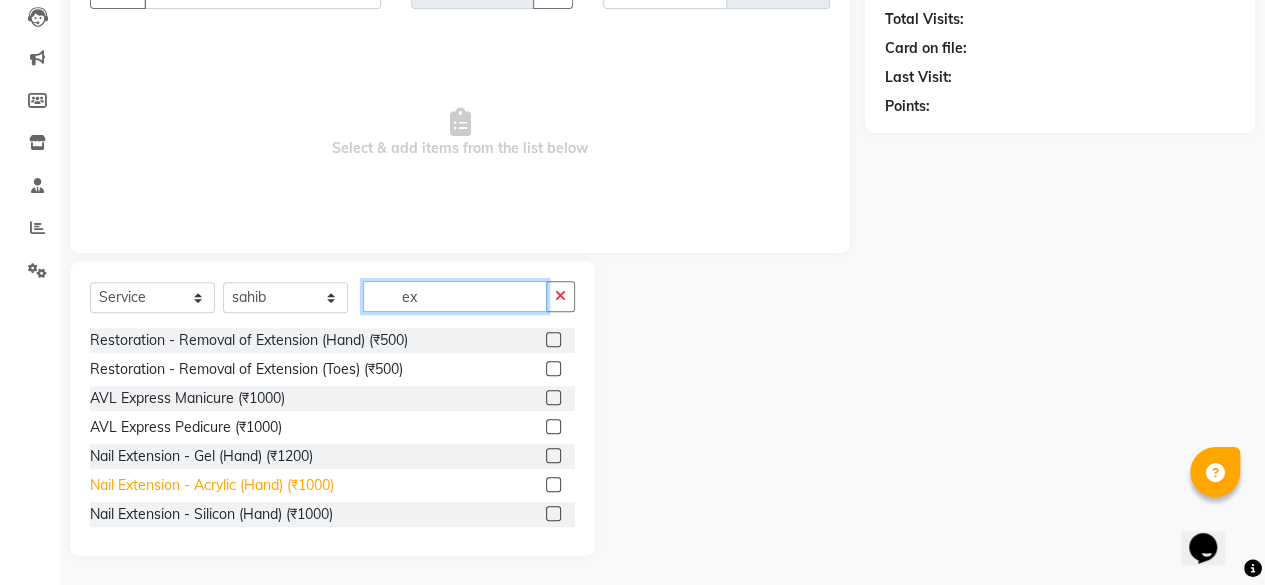 type on "ex" 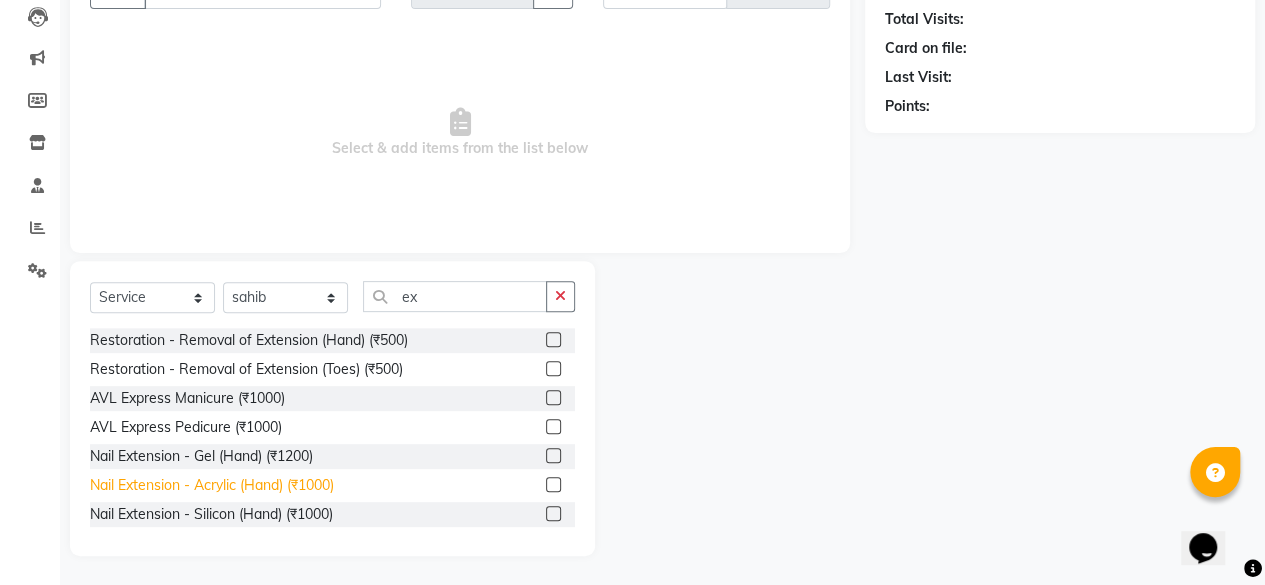 click on "Nail Extension - Acrylic (Hand) (₹1000)" 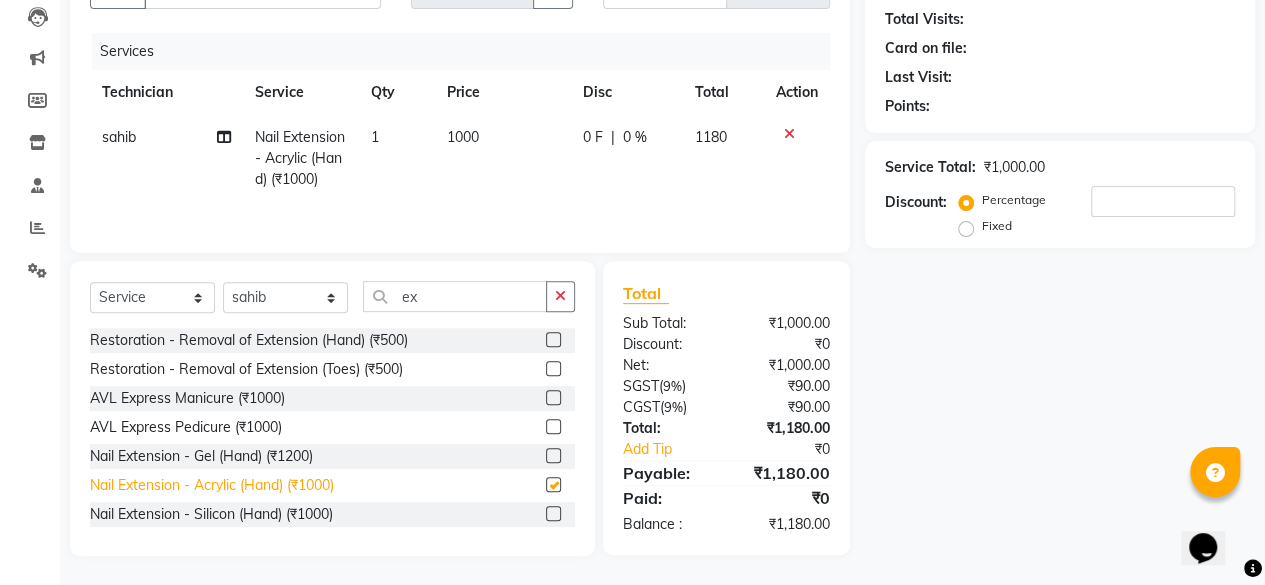 checkbox on "false" 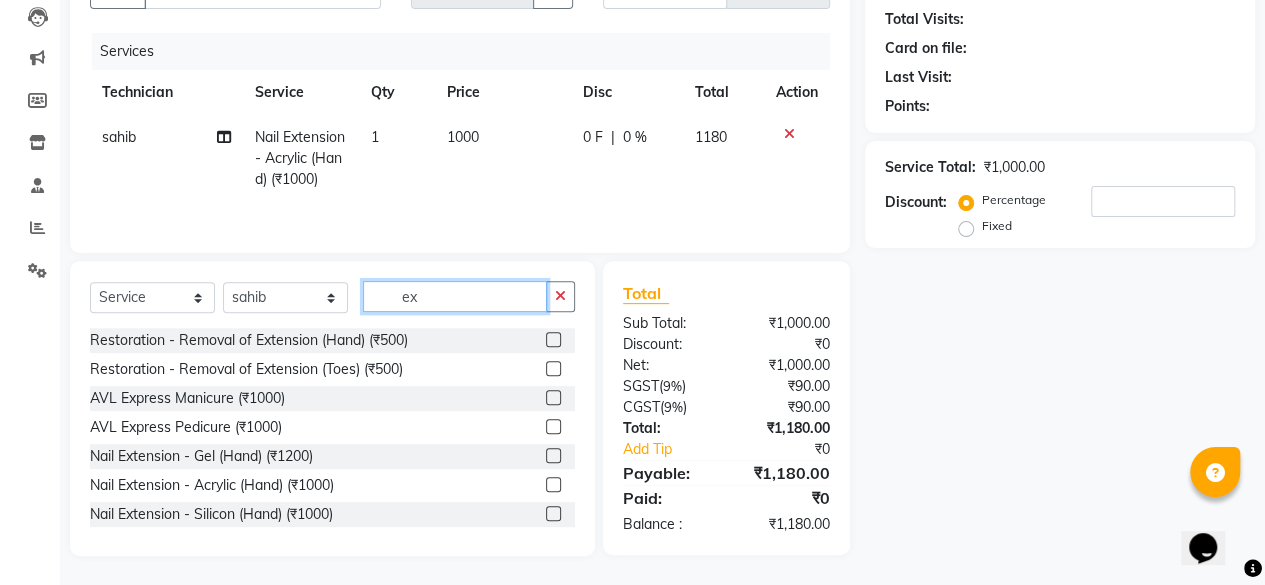 click on "ex" 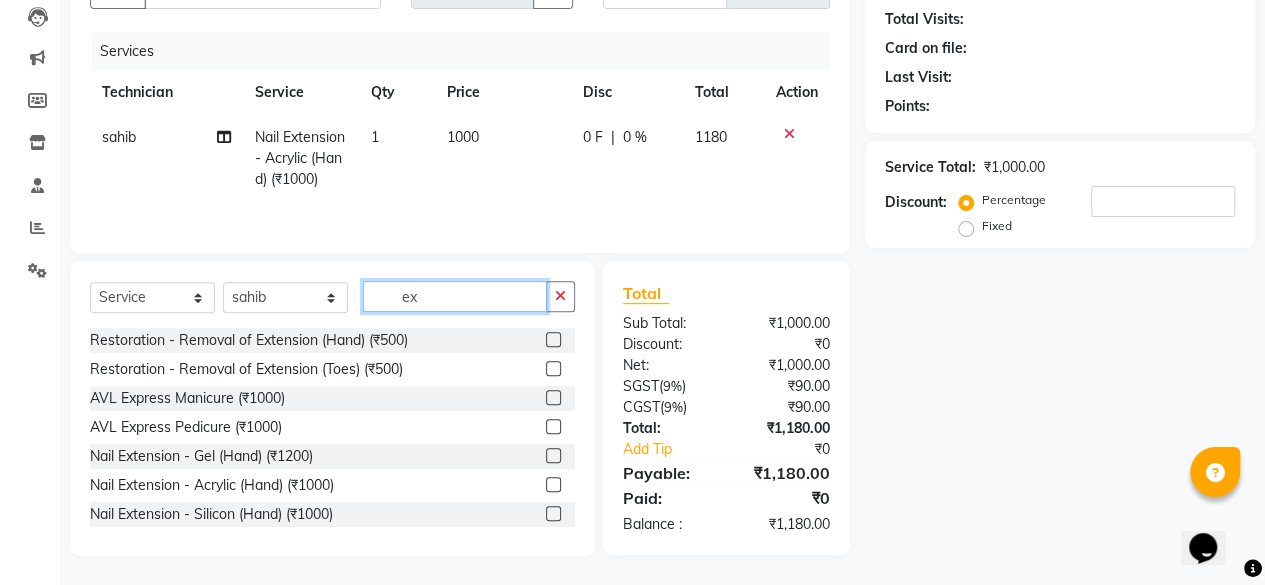 type on "e" 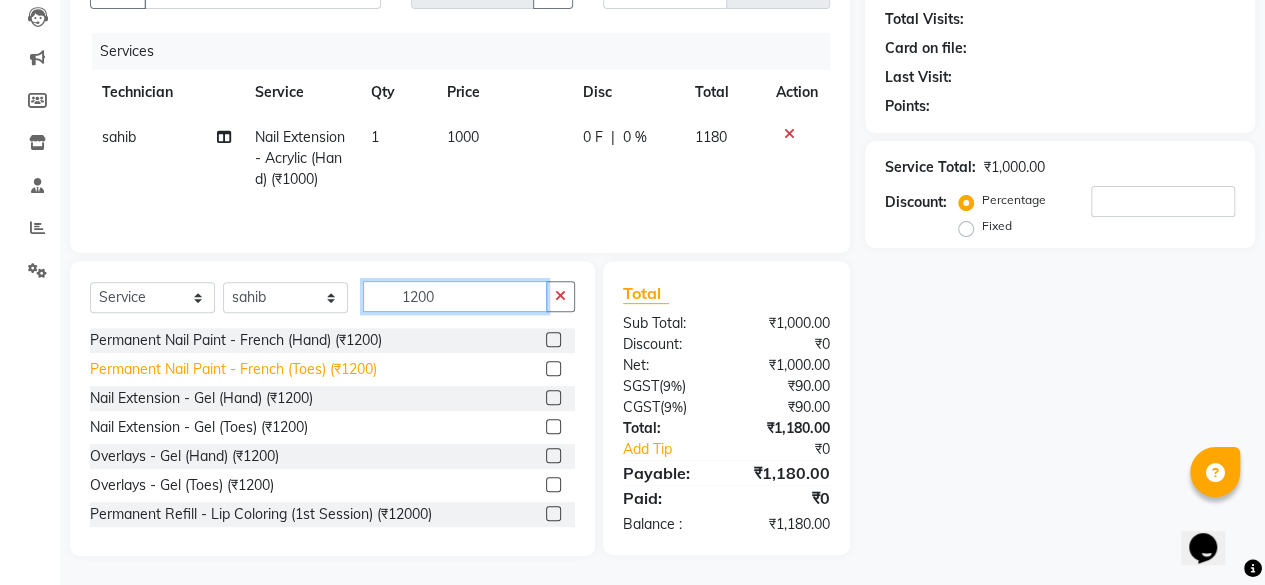 type on "1200" 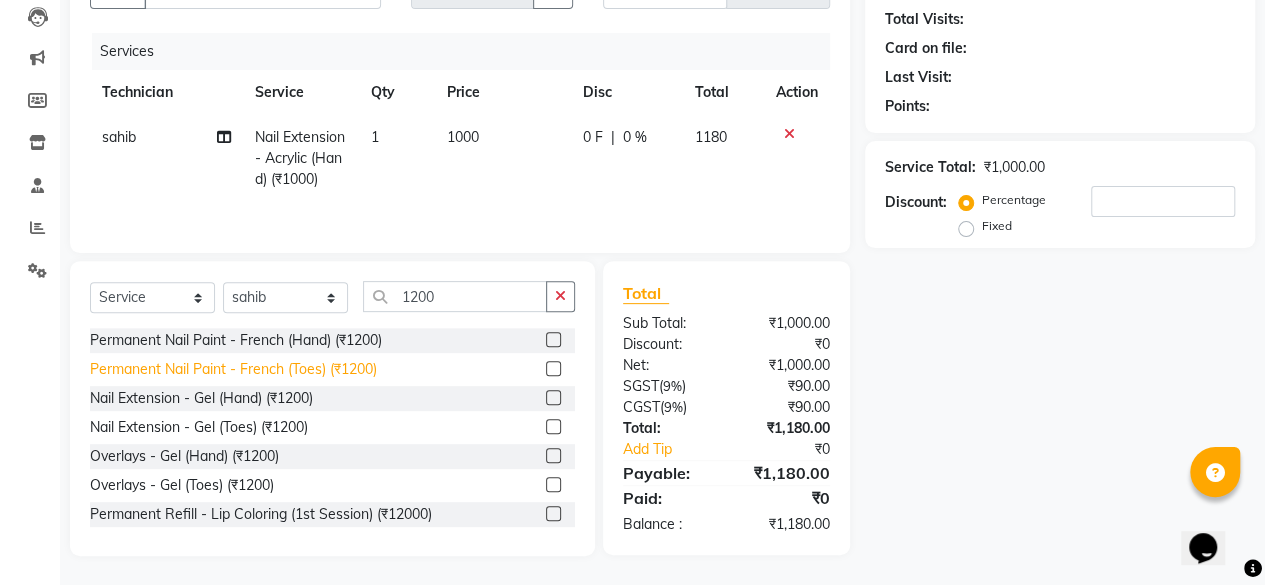 click on "Permanent Nail Paint - French (Toes) (₹1200)" 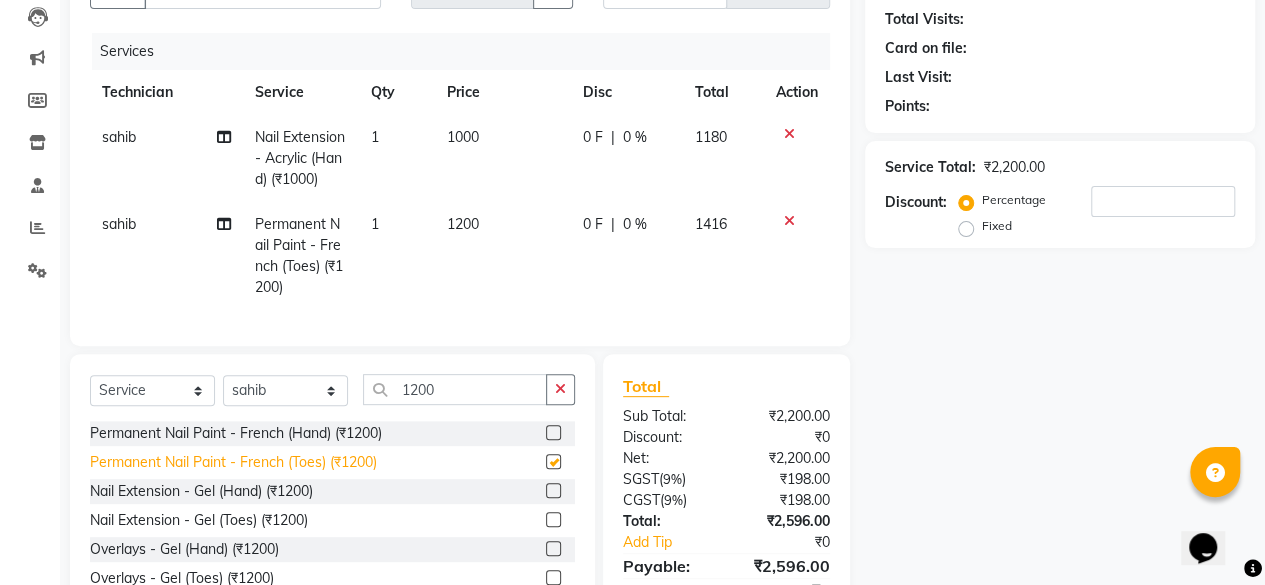 checkbox on "false" 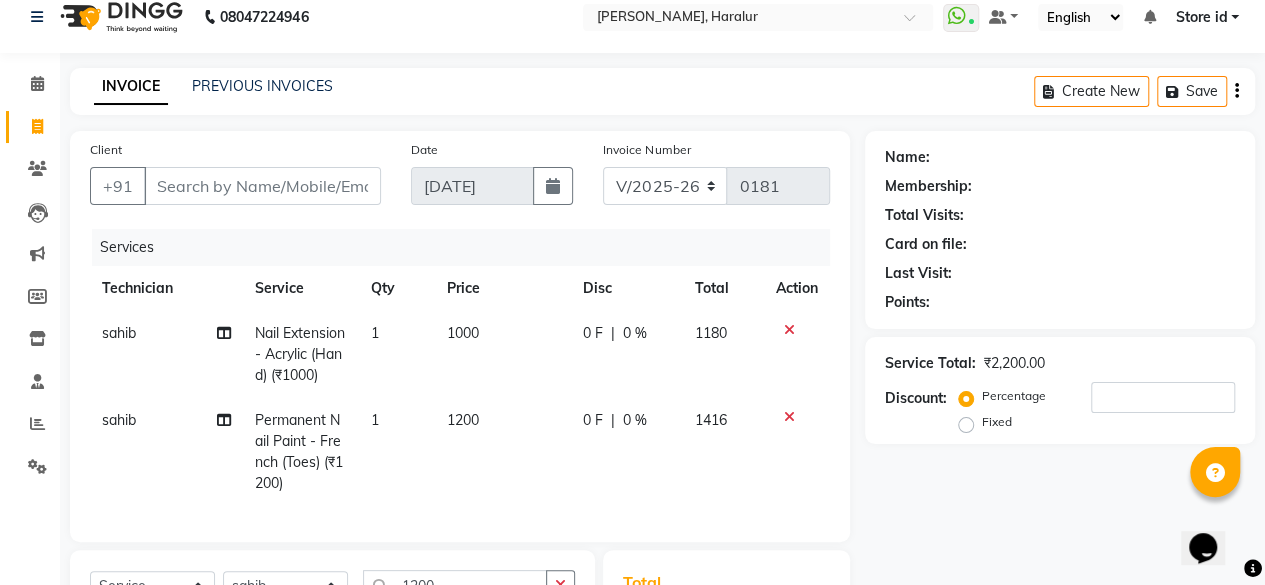scroll, scrollTop: 0, scrollLeft: 0, axis: both 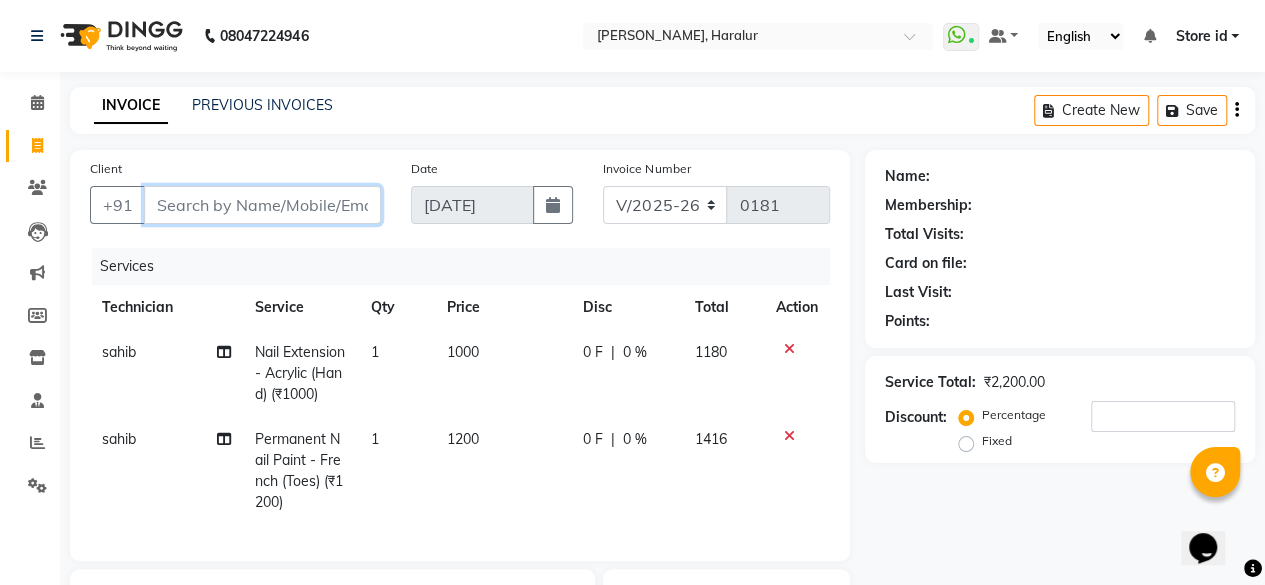 click on "Client" at bounding box center [262, 205] 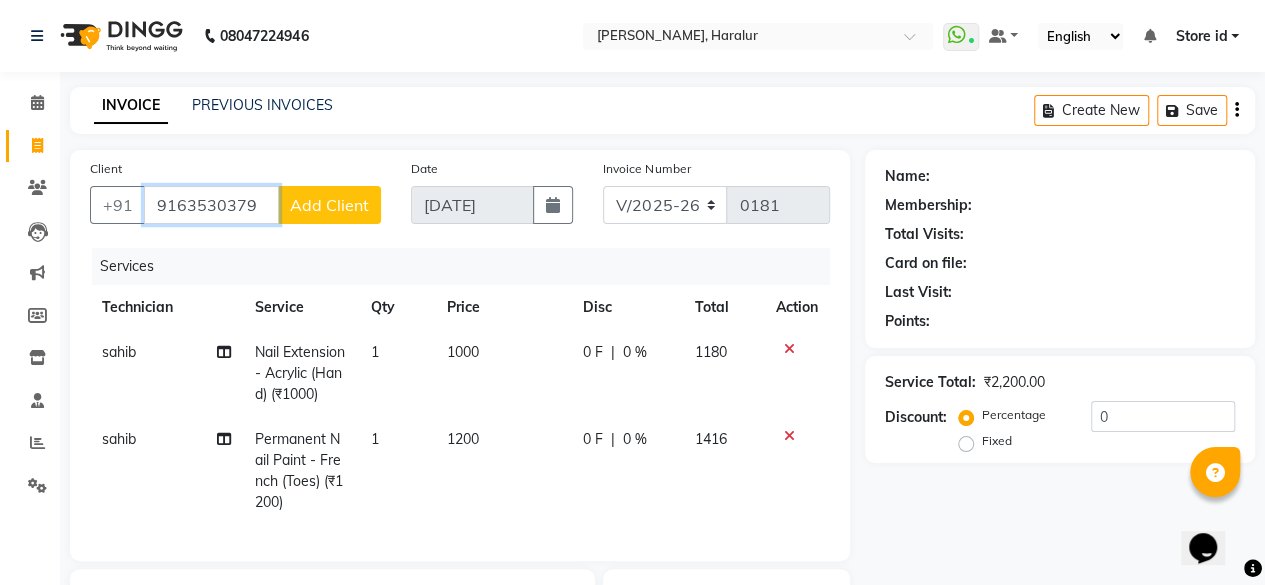 type on "9163530379" 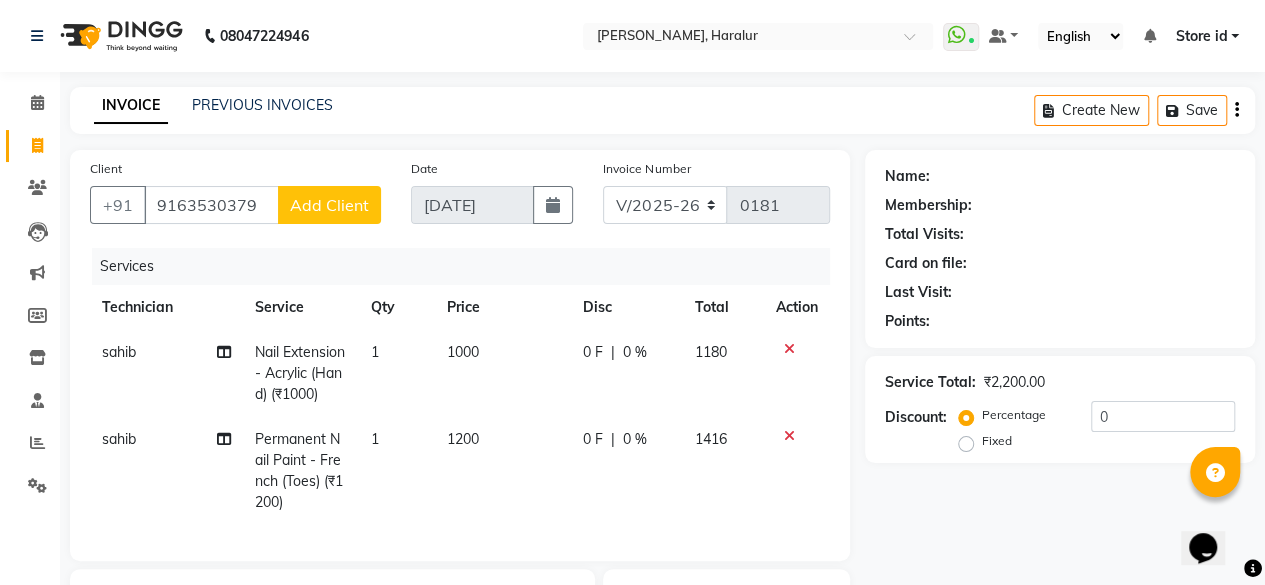 click on "Add Client" 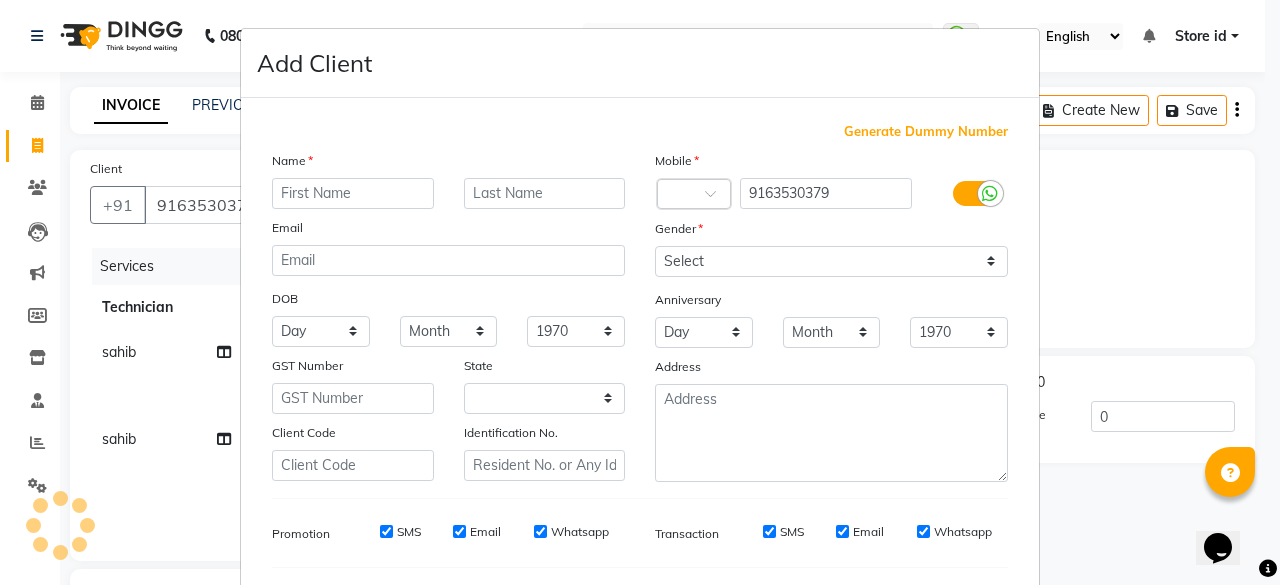 select on "21" 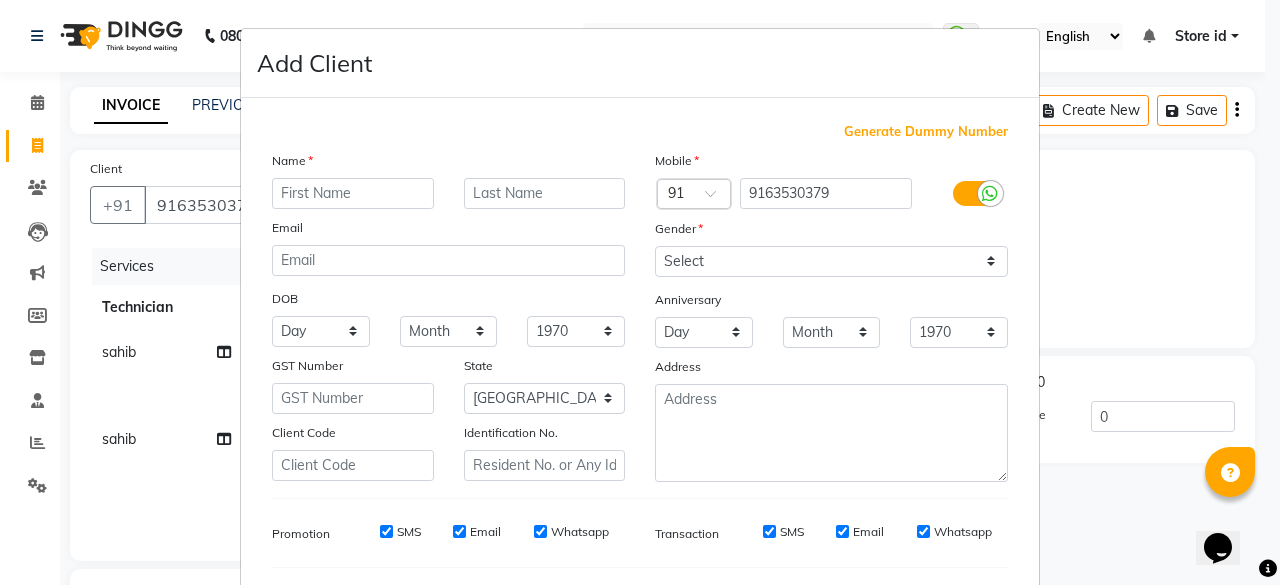click at bounding box center (353, 193) 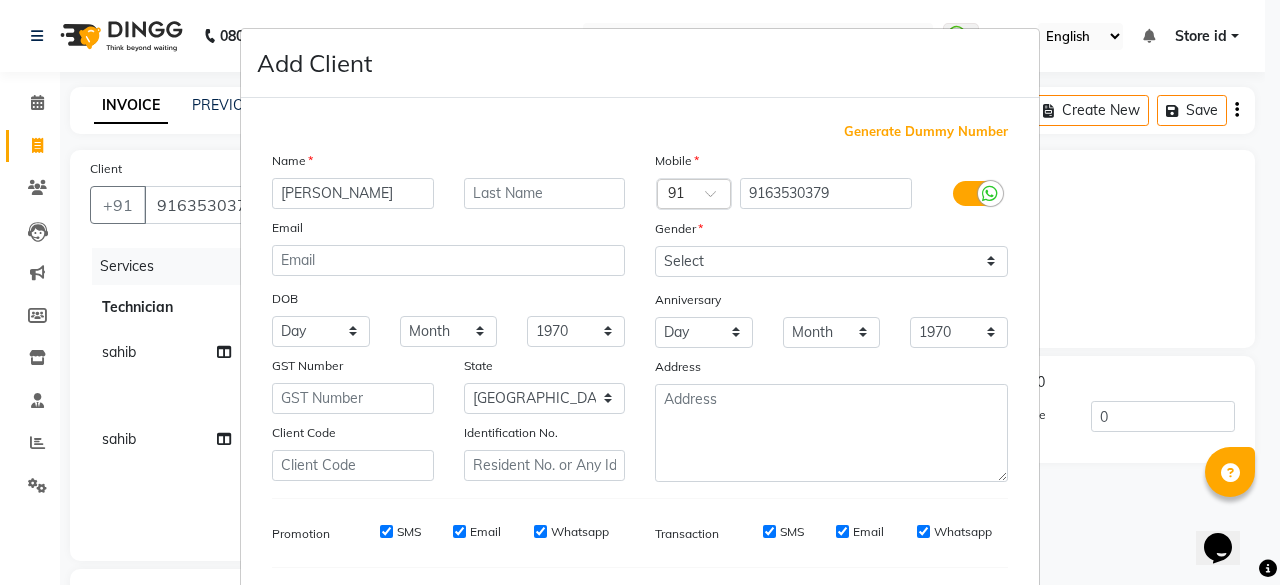 type on "[PERSON_NAME]" 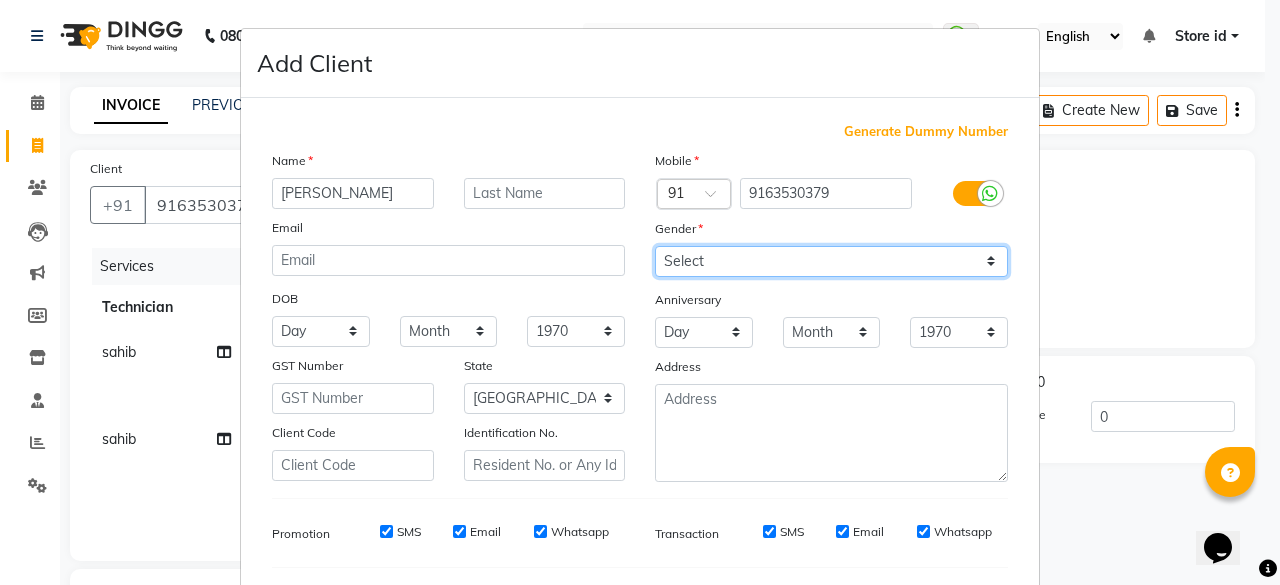 click on "Select [DEMOGRAPHIC_DATA] [DEMOGRAPHIC_DATA] Other Prefer Not To Say" at bounding box center [831, 261] 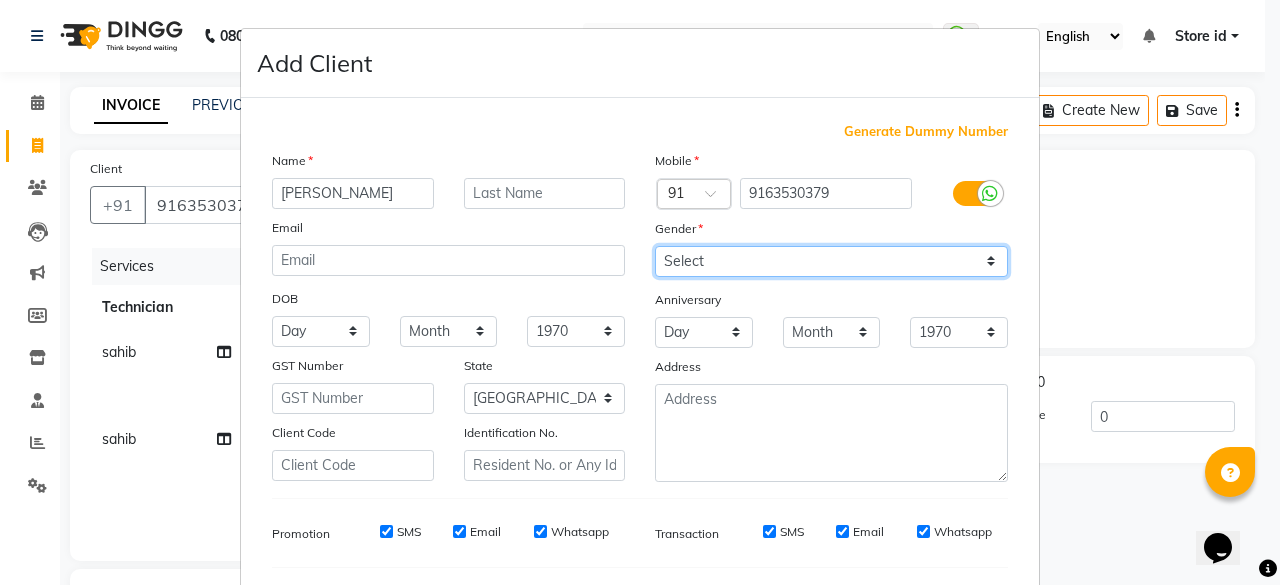click on "Select [DEMOGRAPHIC_DATA] [DEMOGRAPHIC_DATA] Other Prefer Not To Say" at bounding box center (831, 261) 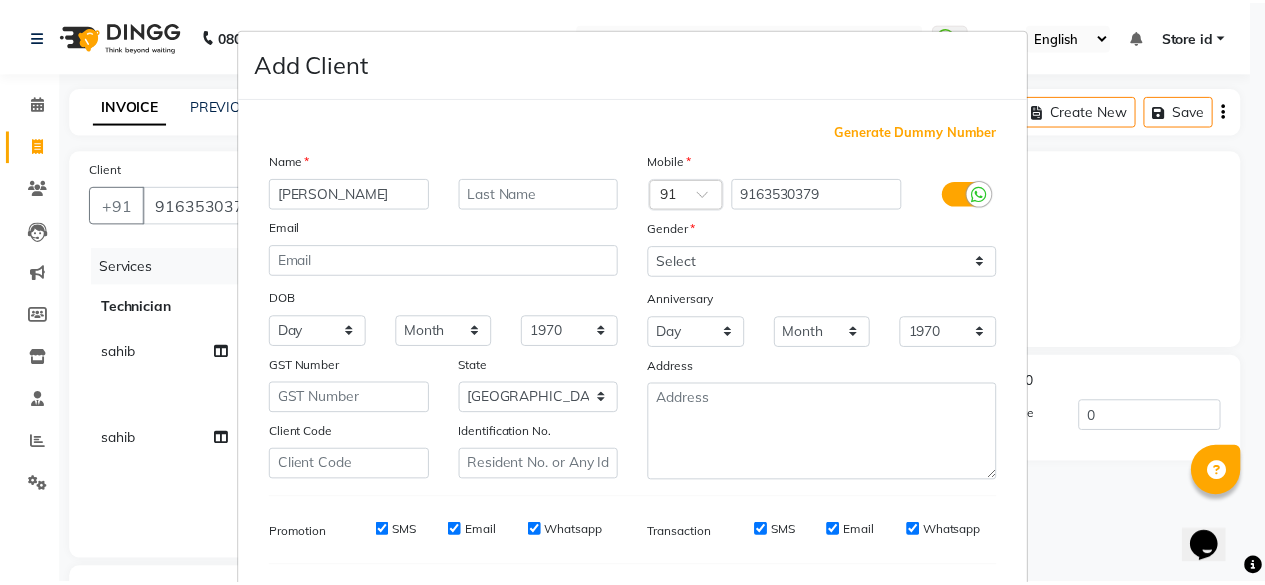 scroll, scrollTop: 260, scrollLeft: 0, axis: vertical 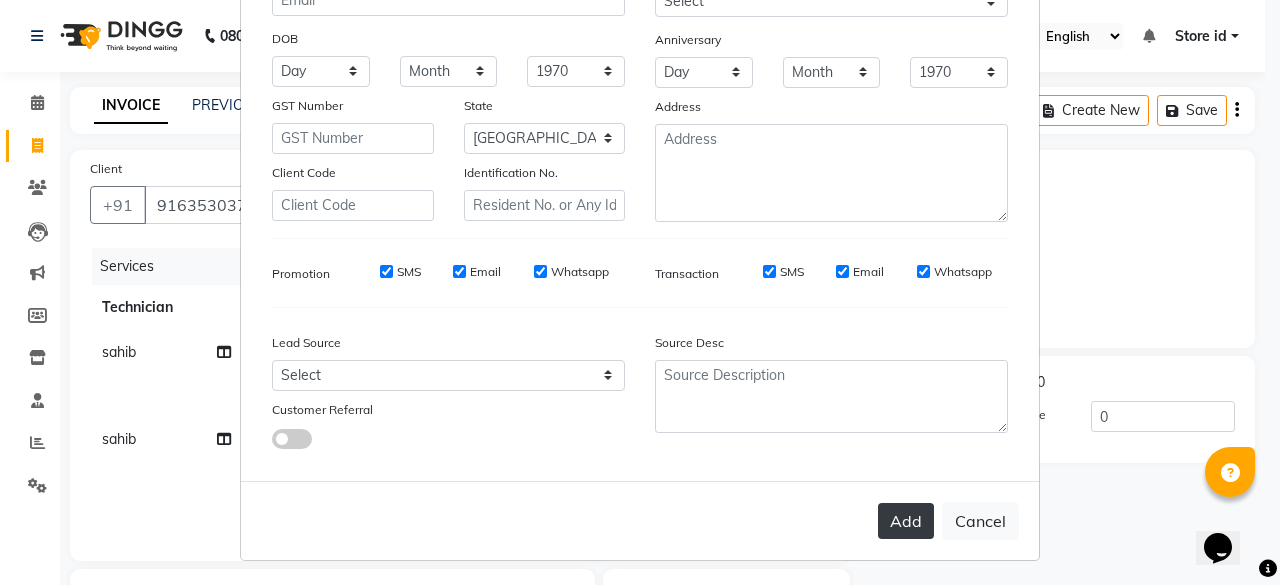 click on "Add" at bounding box center (906, 521) 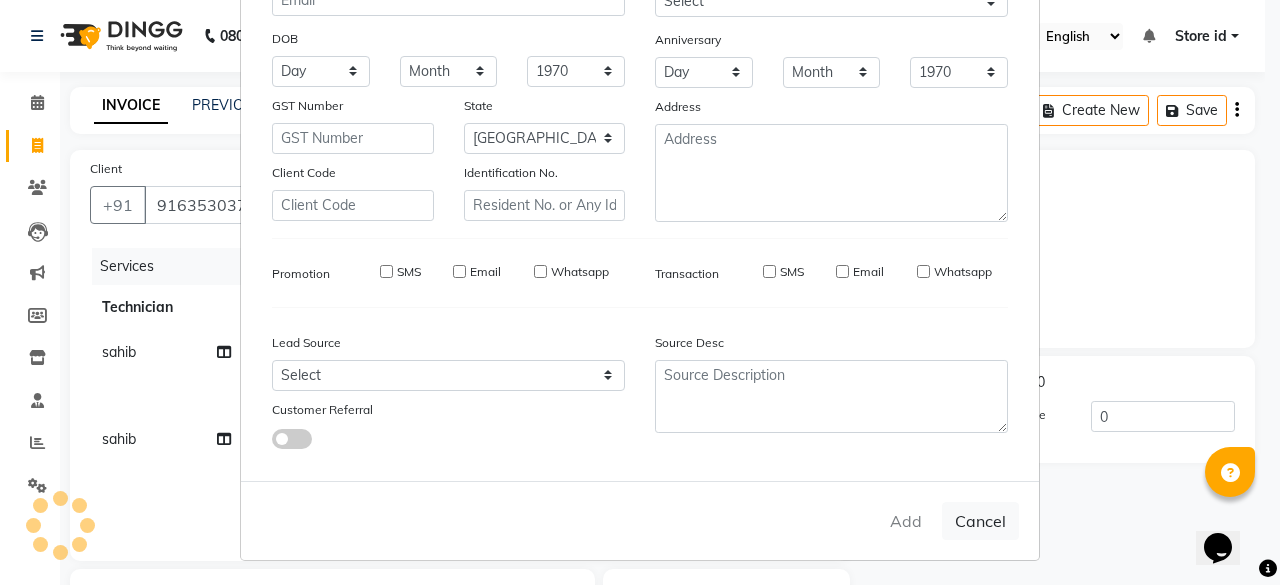 type on "91******79" 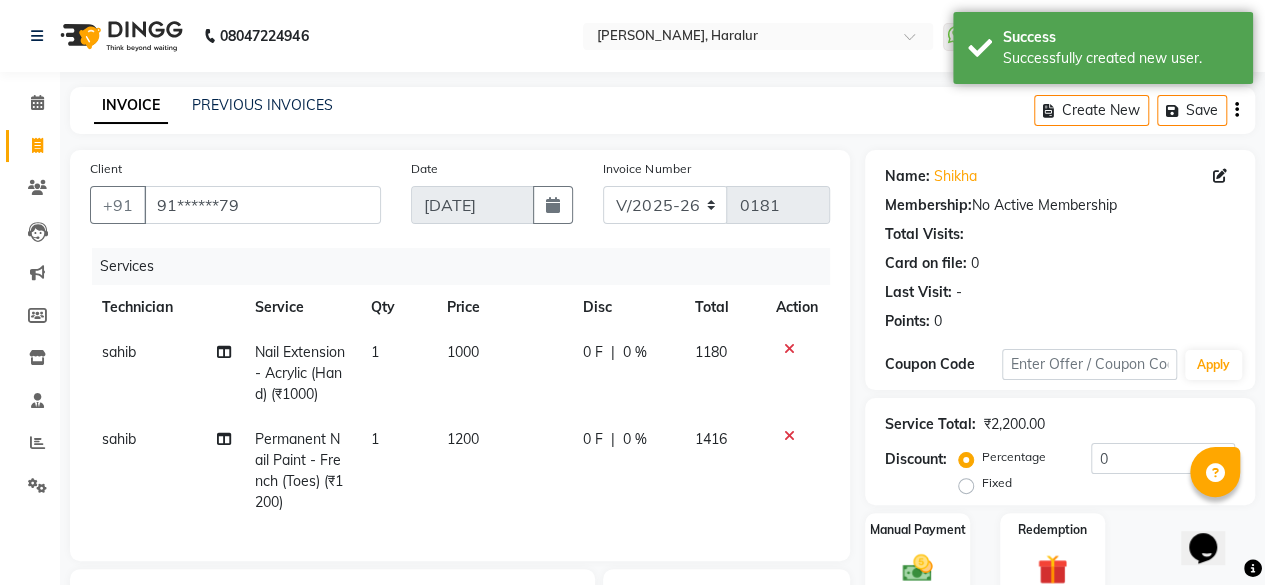 drag, startPoint x: 1264, startPoint y: 288, endPoint x: 1279, endPoint y: 561, distance: 273.41177 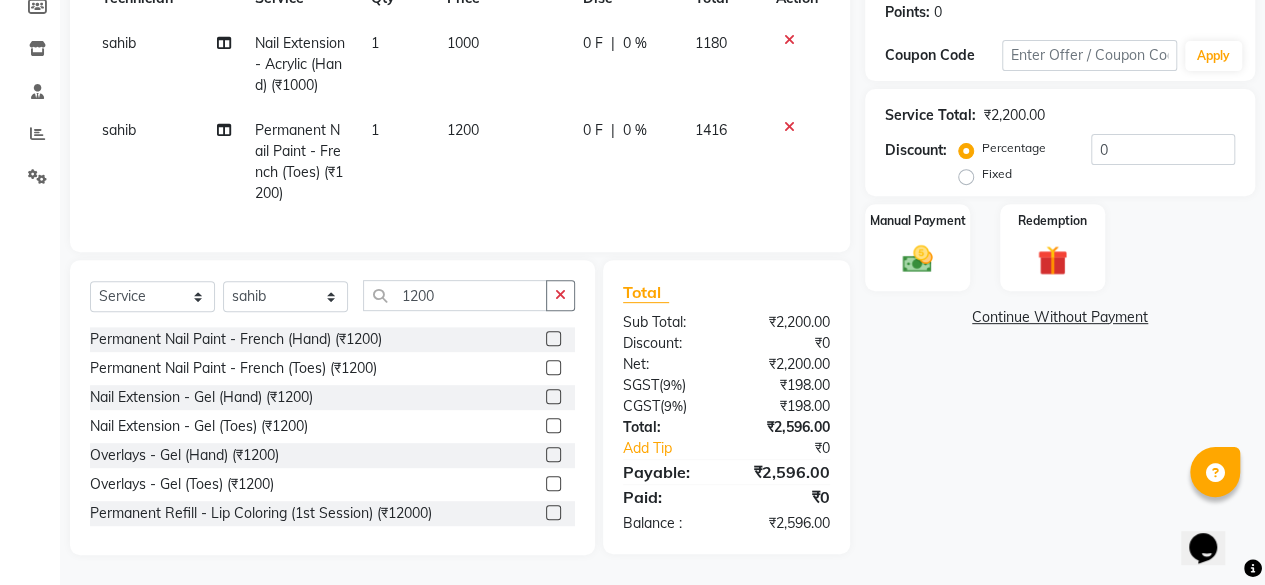 click on "Name: [PERSON_NAME]  Membership:  No Active Membership  Total Visits:   Card on file:  0 Last Visit:   - Points:   0  Coupon Code Apply Service Total:  ₹2,200.00  Discount:  Percentage   Fixed  0 Manual Payment Redemption  Continue Without Payment" 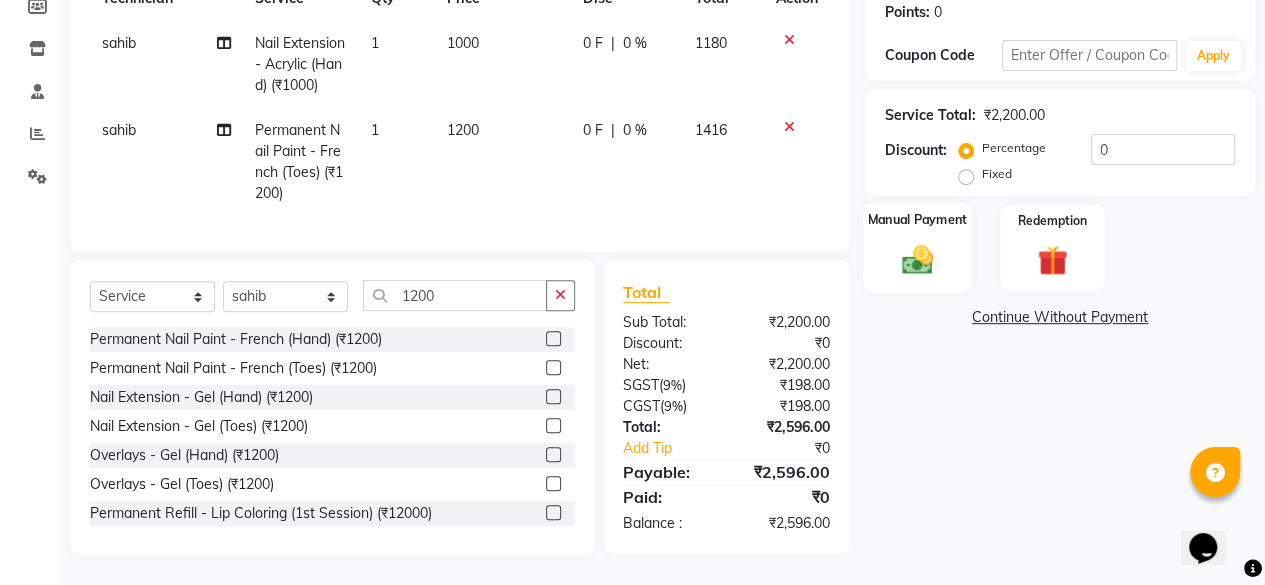 click on "Manual Payment" 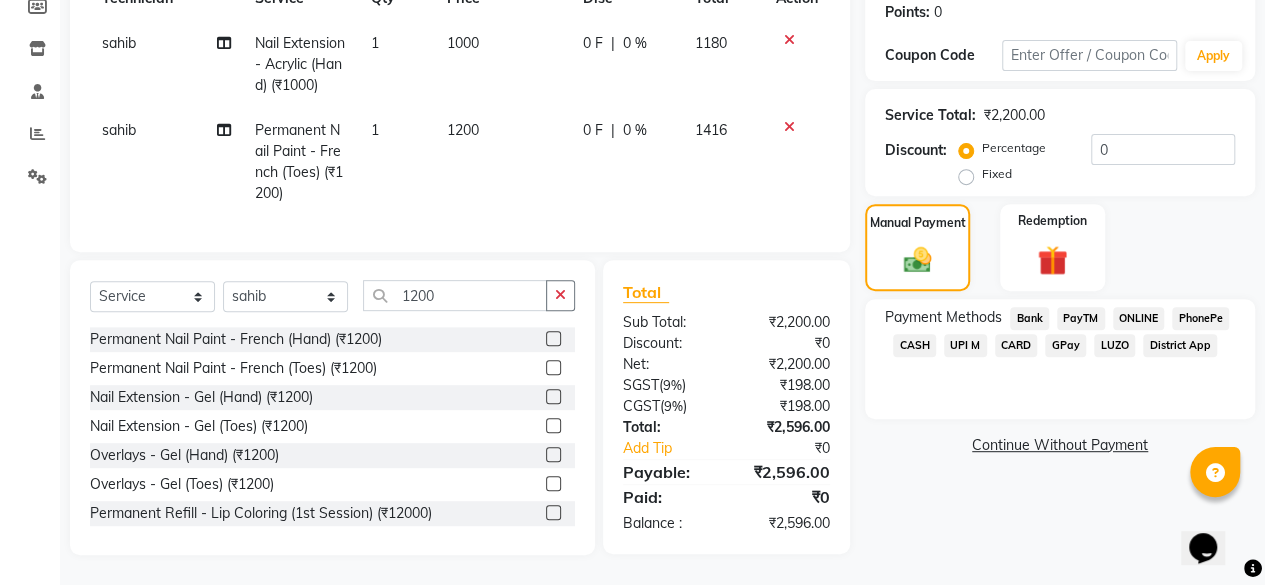 click on "ONLINE" 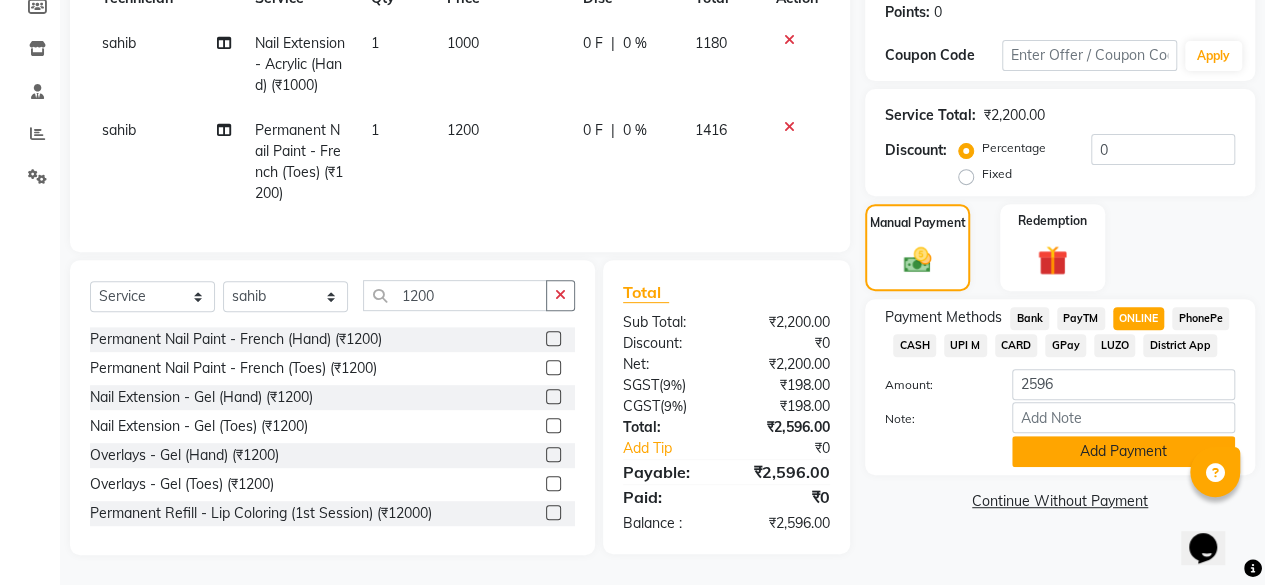 click on "Add Payment" 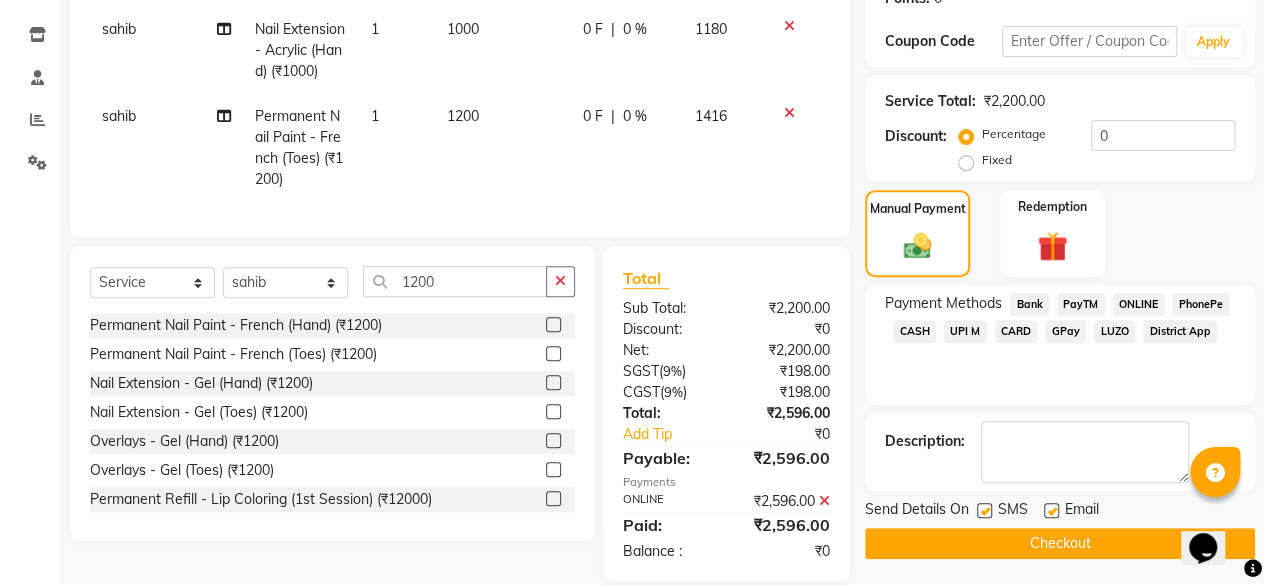 click on "Checkout" 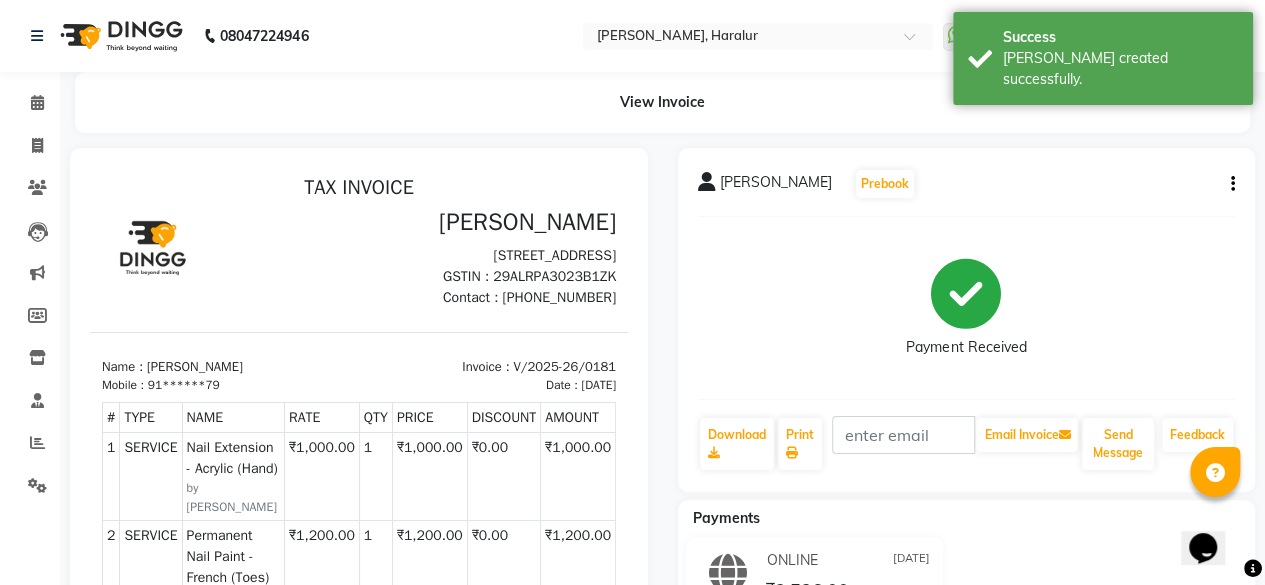 scroll, scrollTop: 0, scrollLeft: 0, axis: both 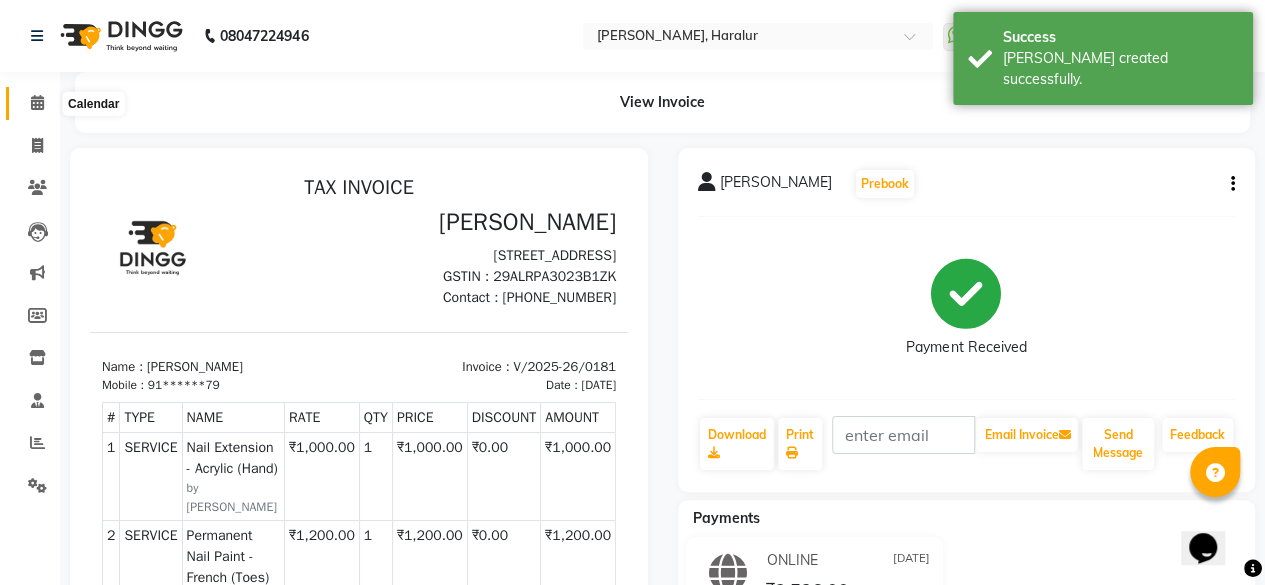 click 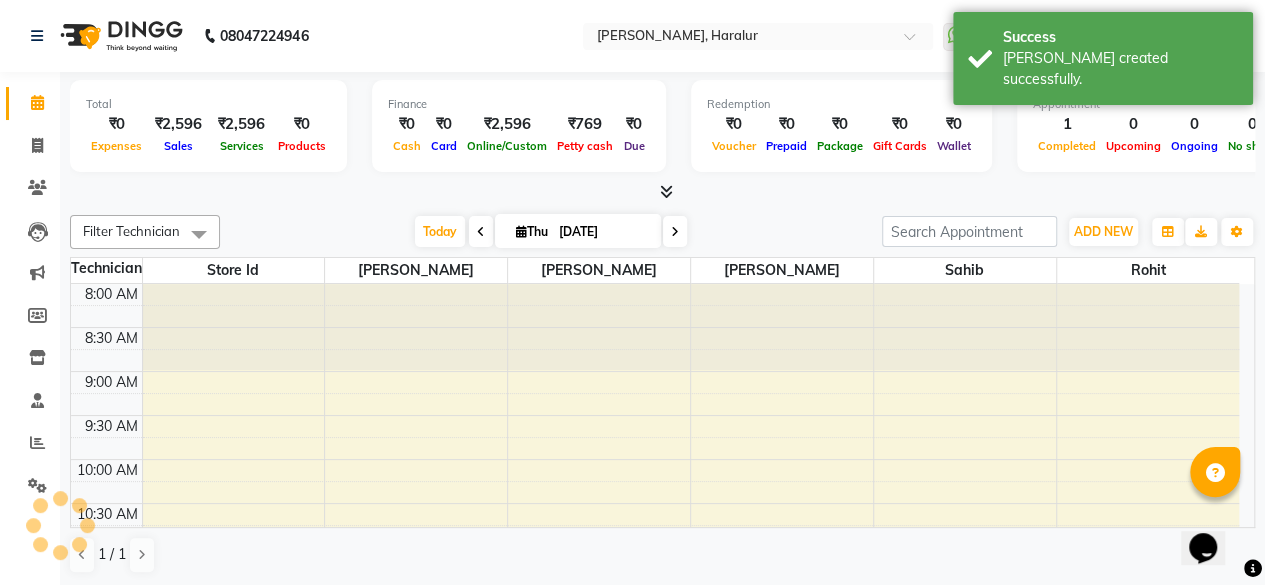 scroll, scrollTop: 0, scrollLeft: 0, axis: both 